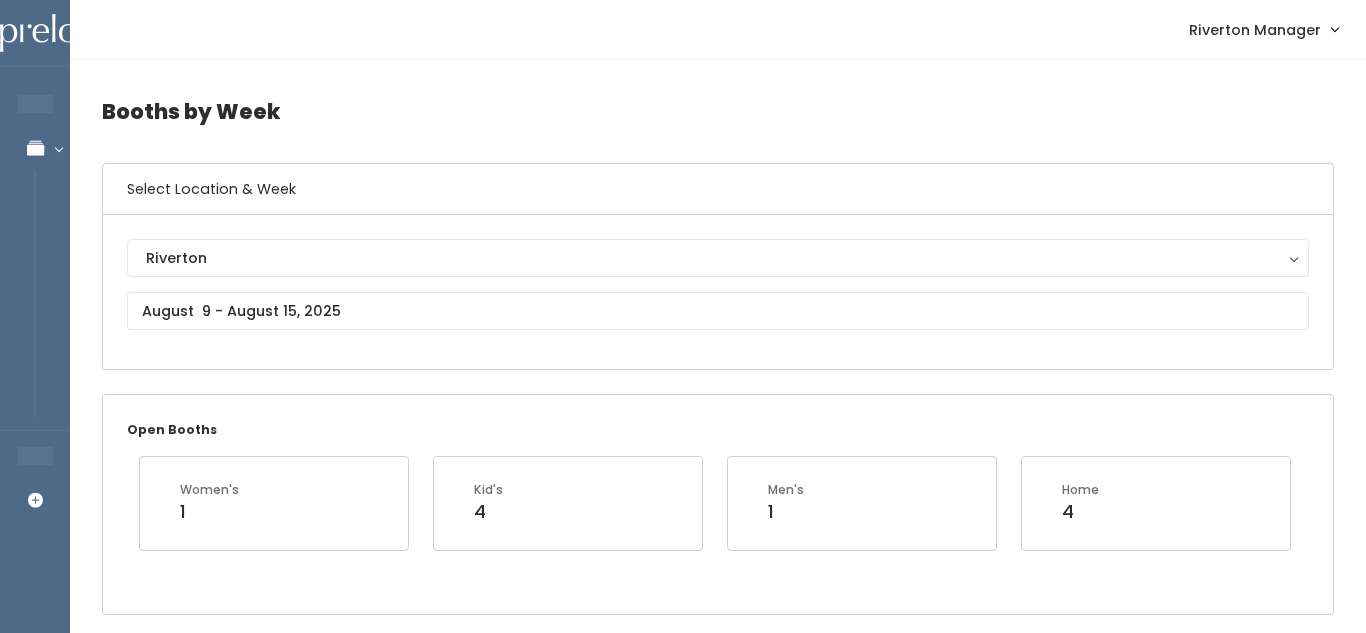 scroll, scrollTop: 131, scrollLeft: 0, axis: vertical 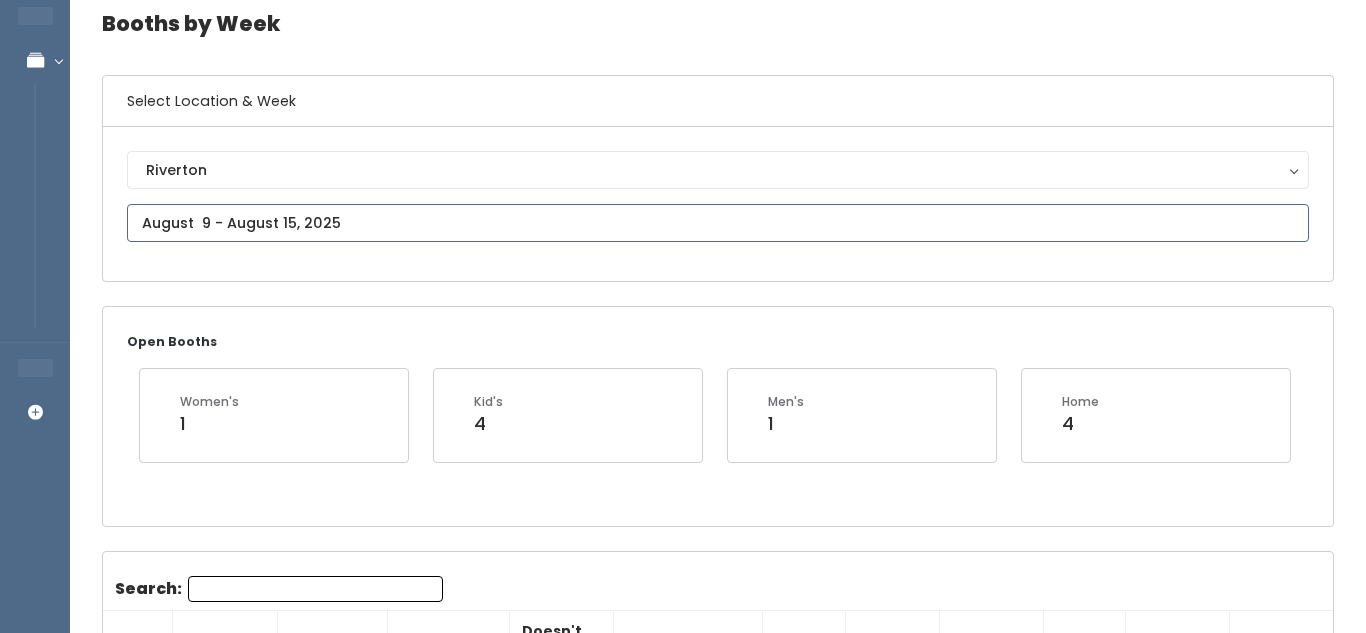 click at bounding box center [718, 223] 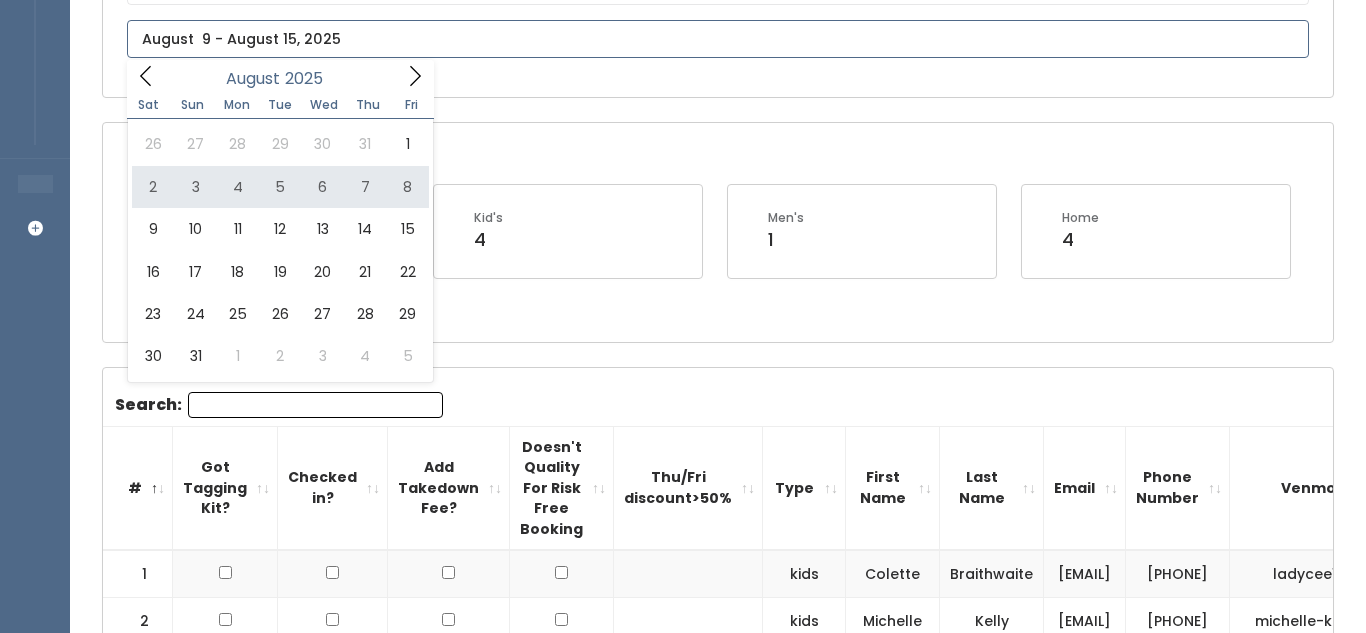 scroll, scrollTop: 279, scrollLeft: 0, axis: vertical 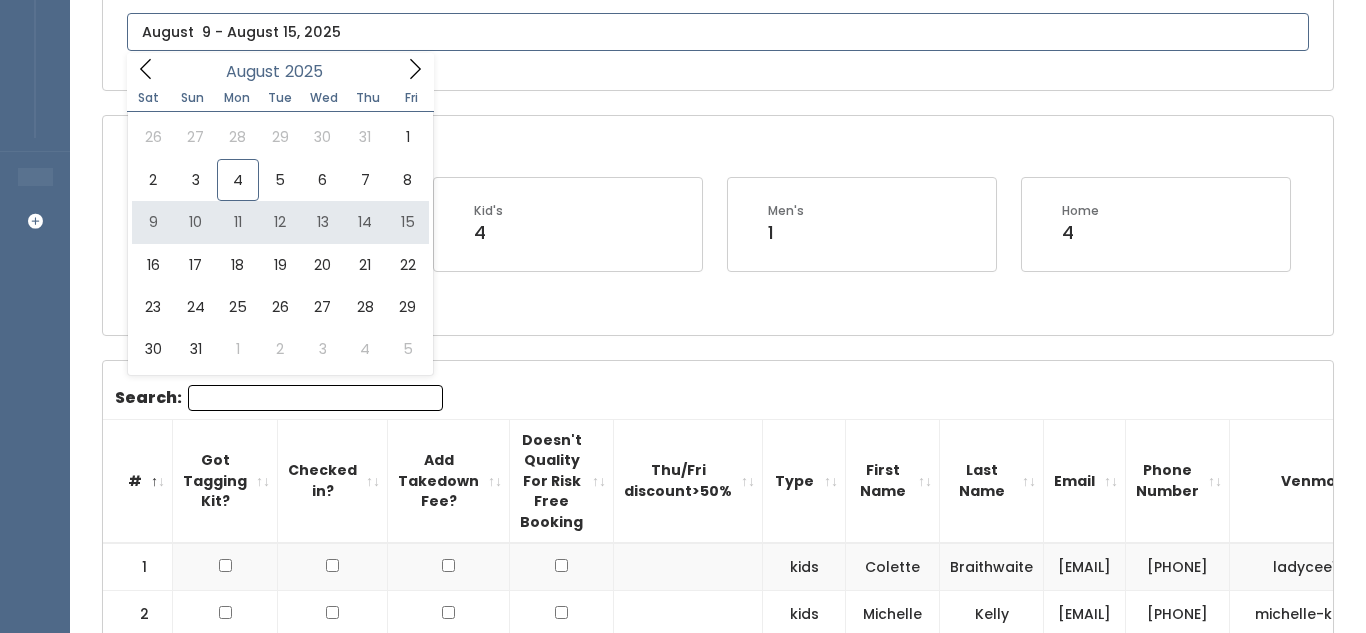 type on "[MONTH] [DAY] to [MONTH] [DAY]" 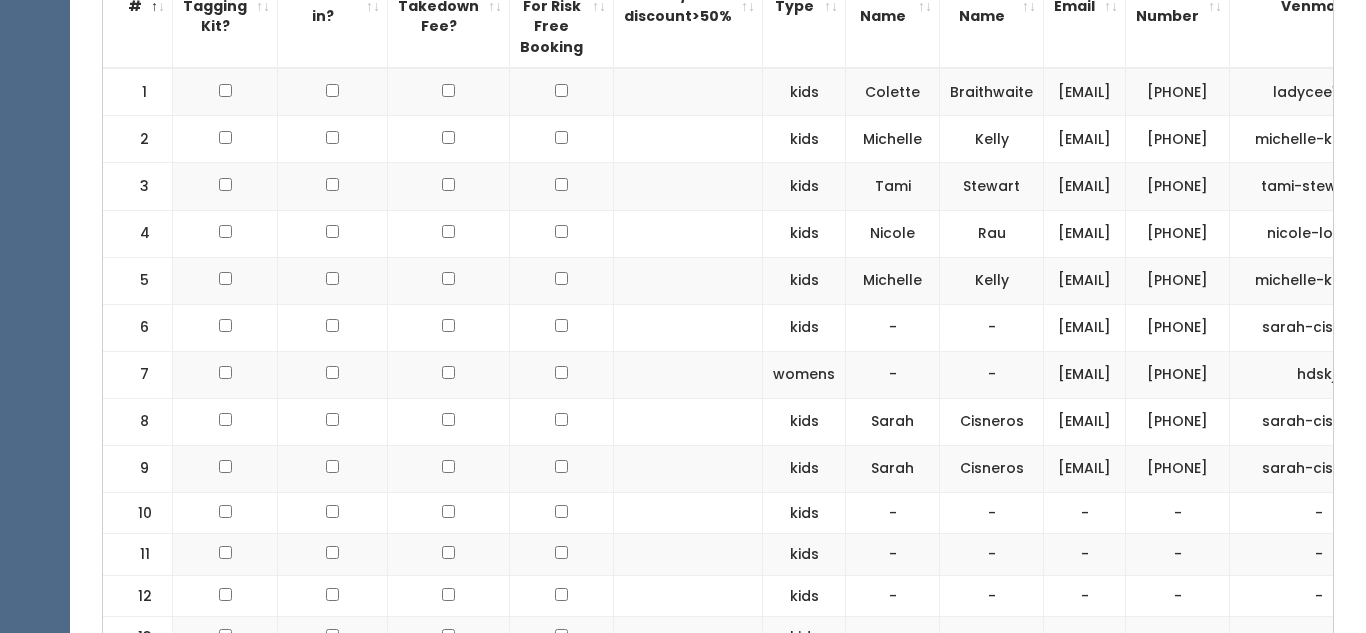 scroll, scrollTop: 0, scrollLeft: 0, axis: both 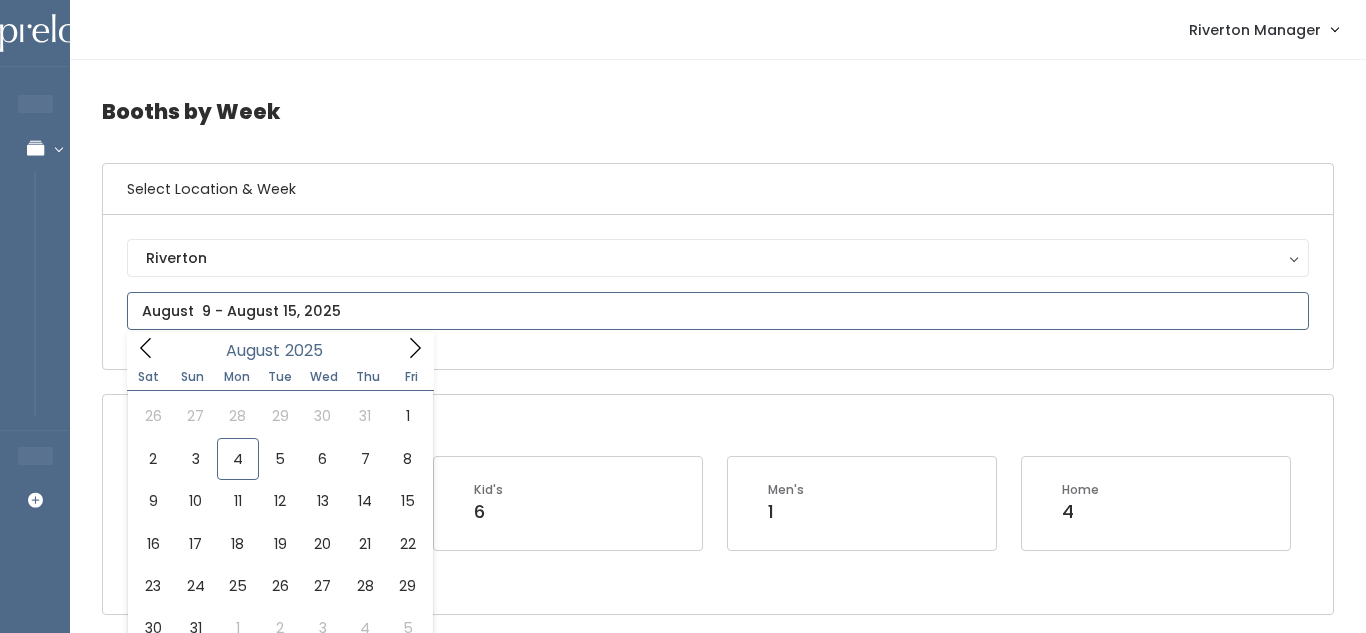 click at bounding box center (718, 311) 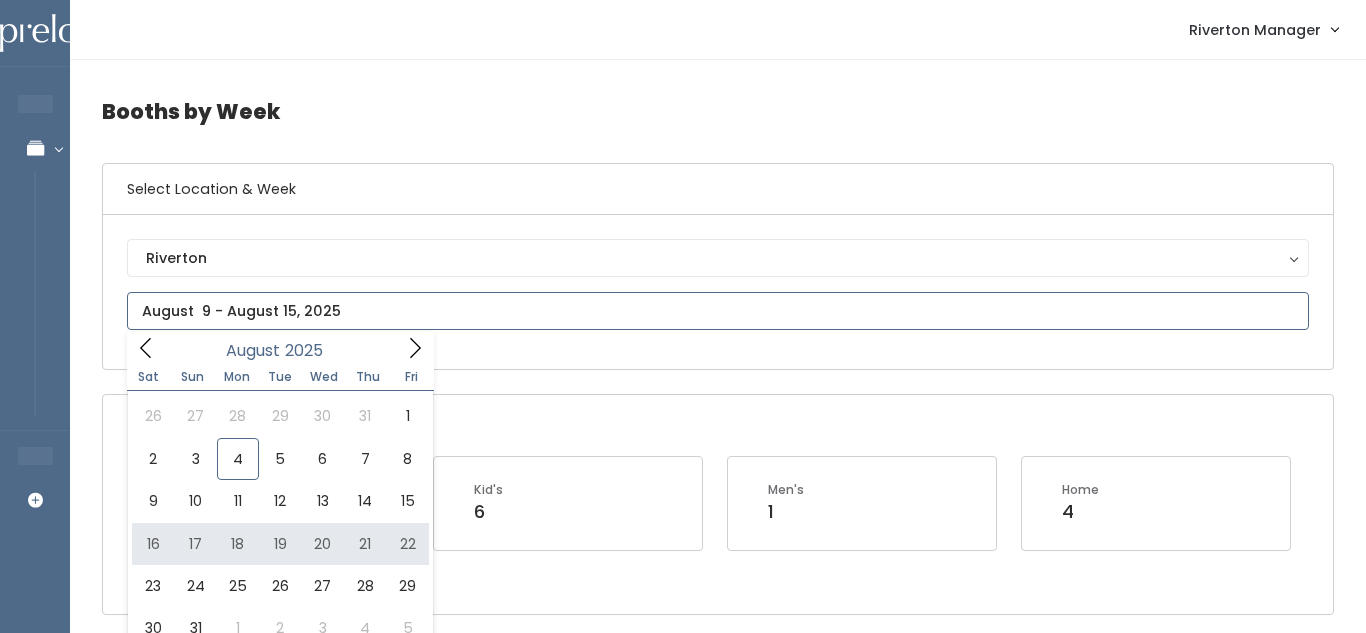 type on "August 16 to August 22" 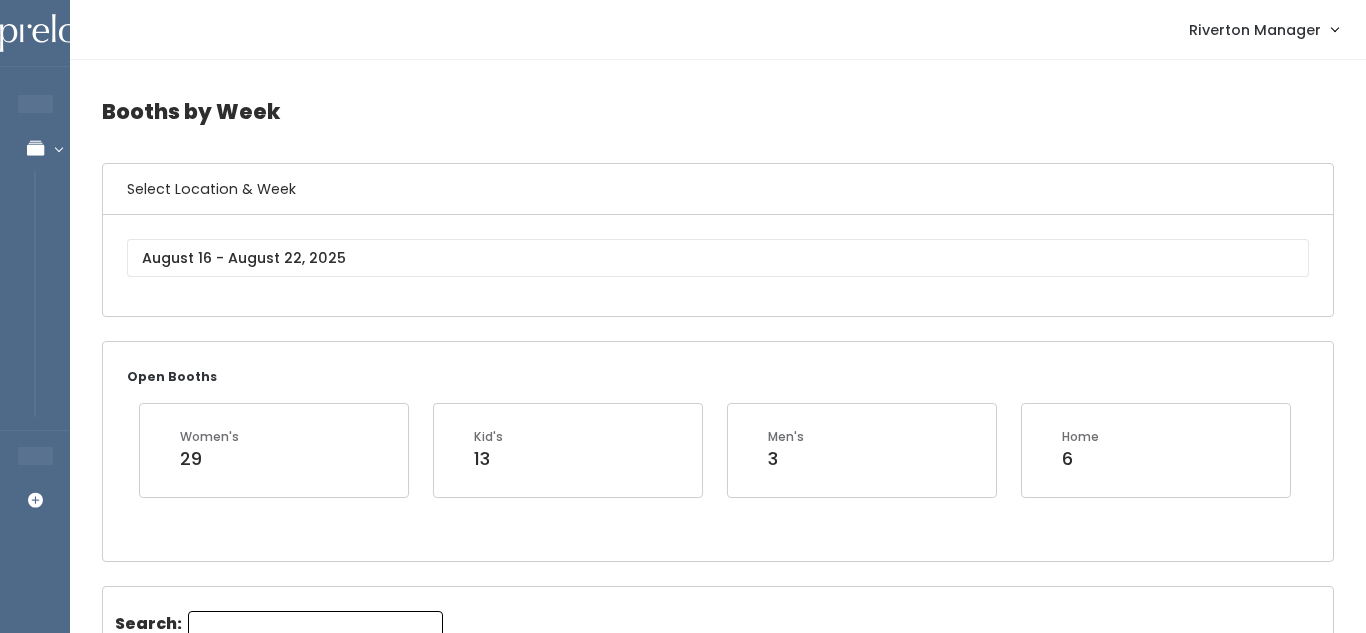scroll, scrollTop: 591, scrollLeft: 0, axis: vertical 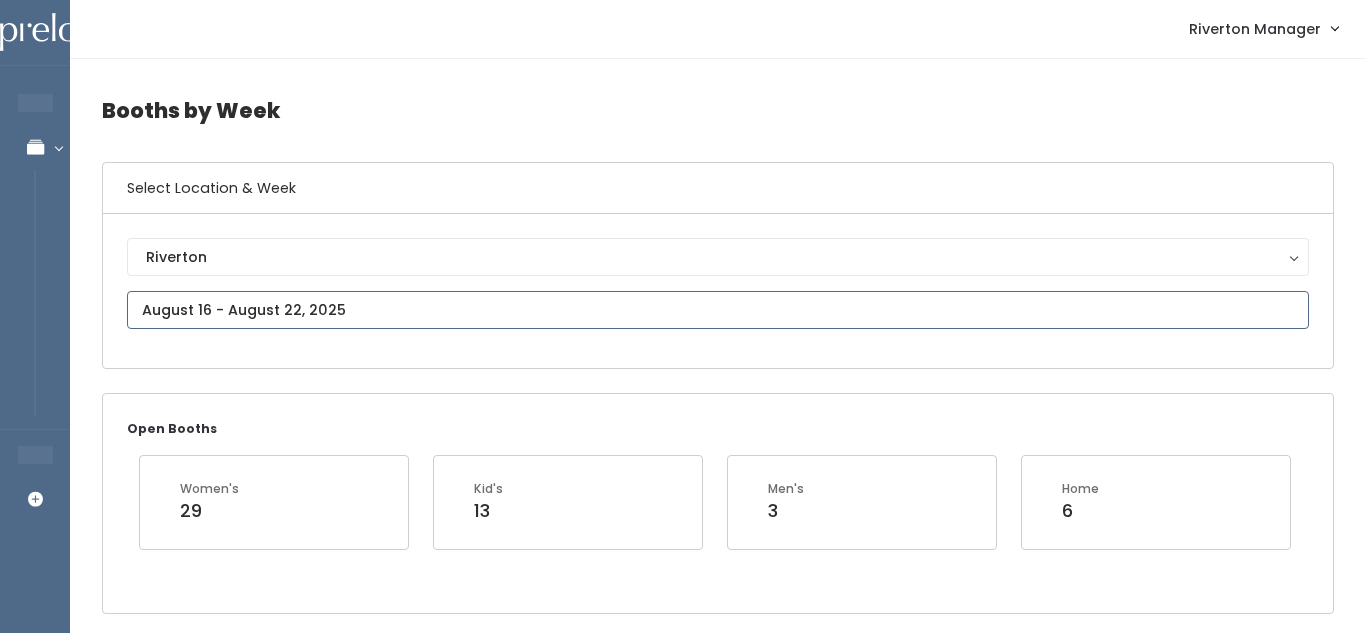 click at bounding box center (718, 310) 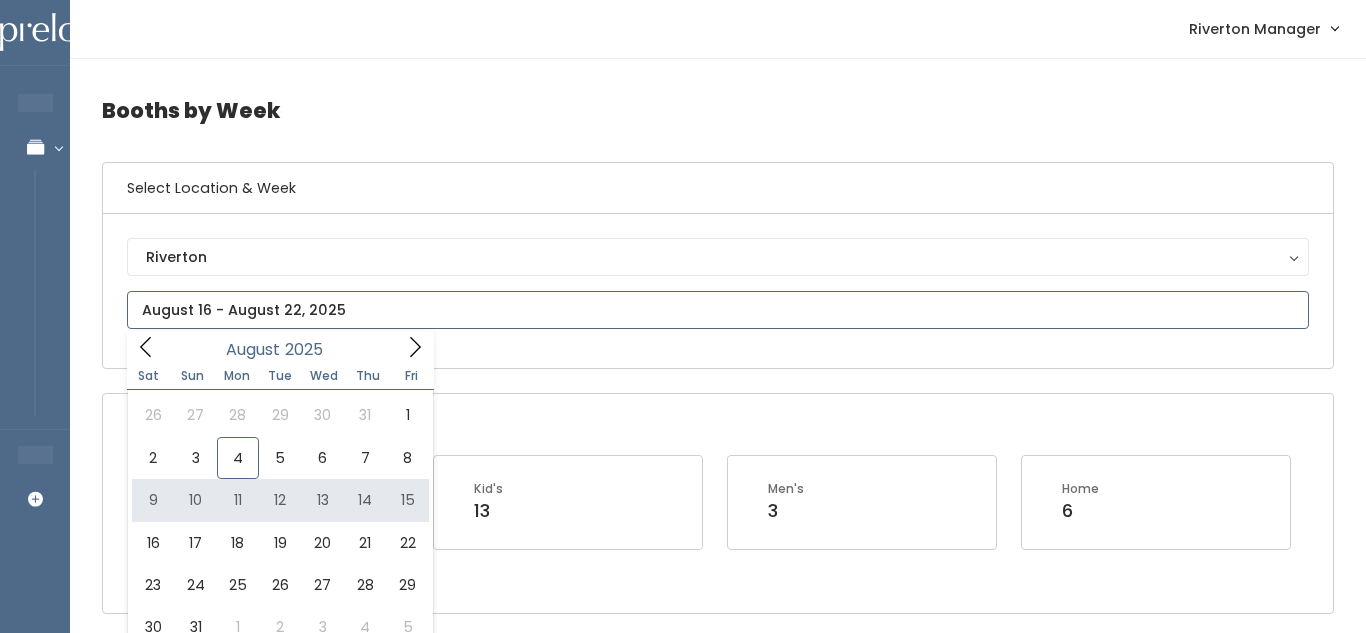type on "August 9 to August 15" 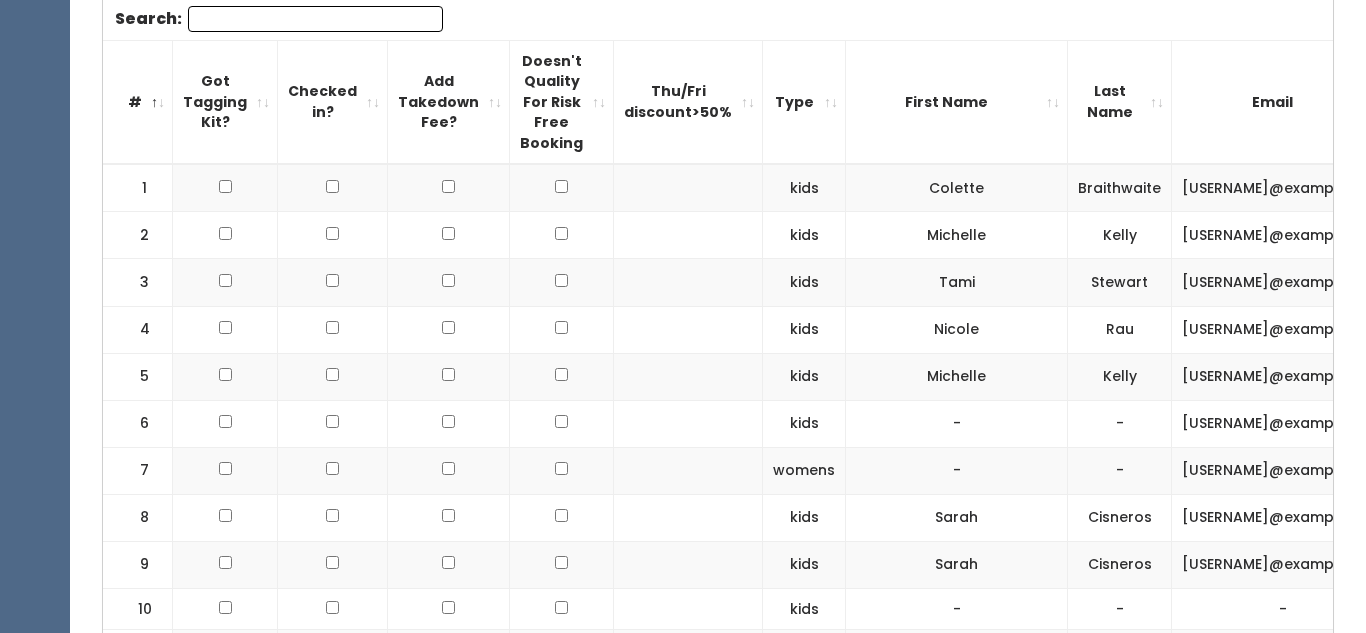 scroll, scrollTop: 0, scrollLeft: 0, axis: both 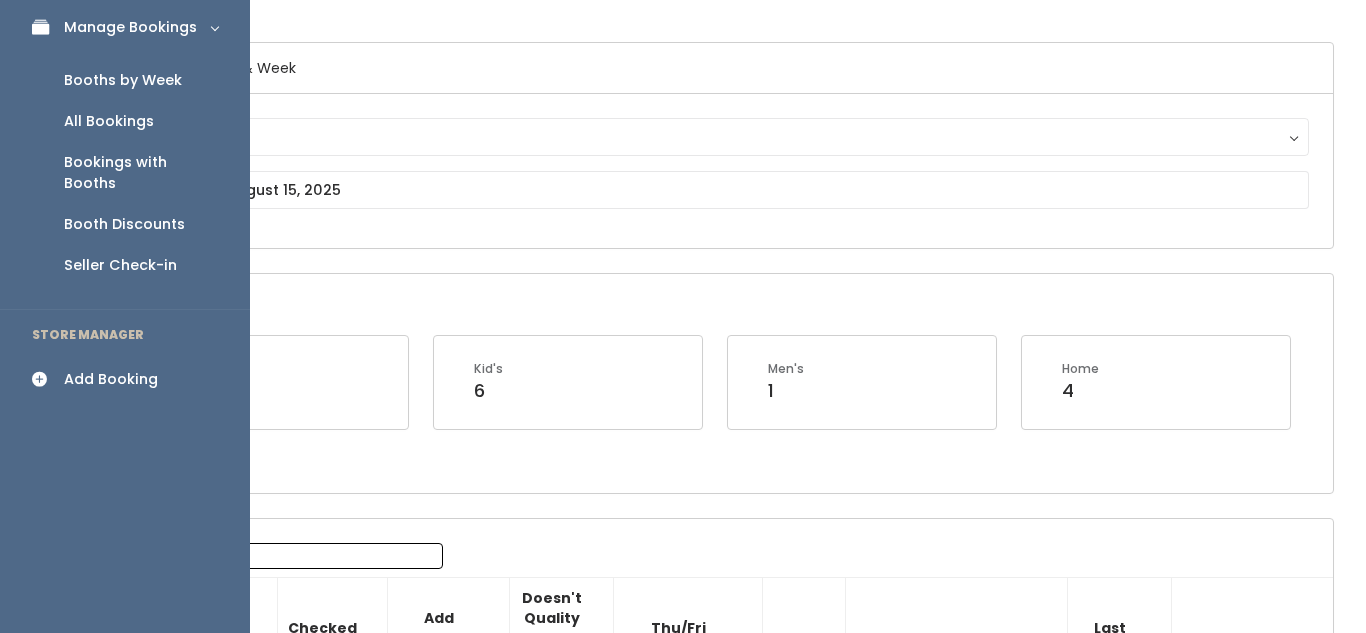 click at bounding box center [46, 379] 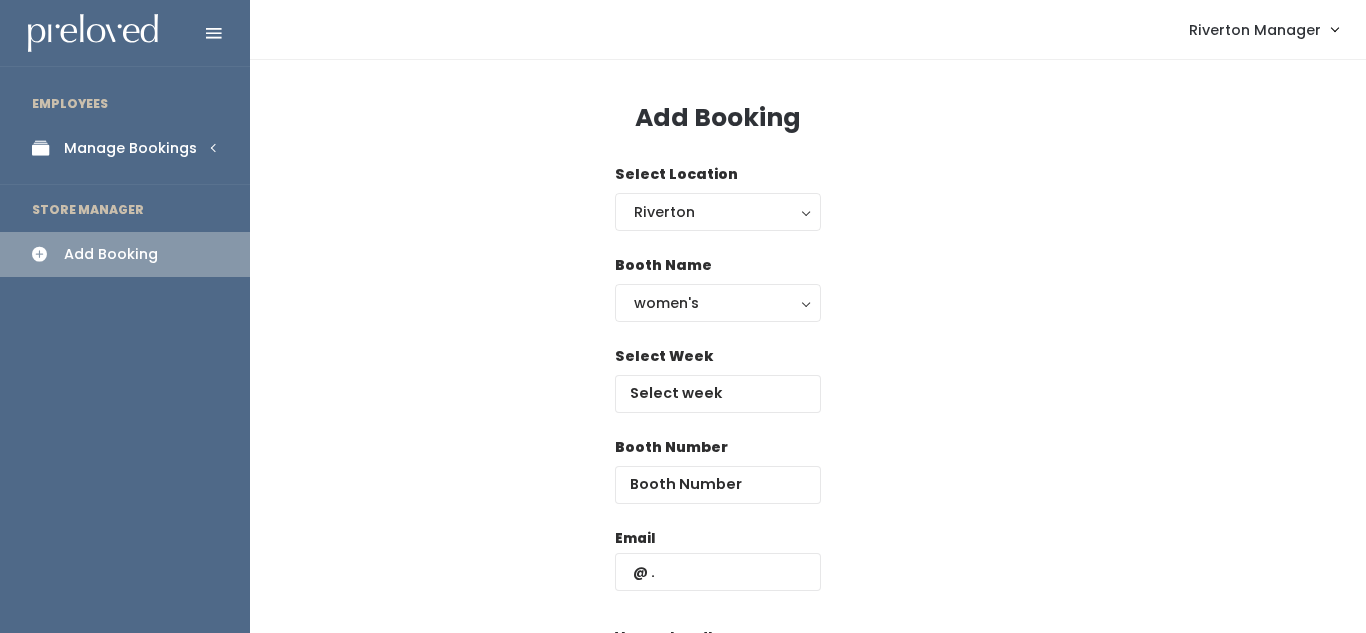 scroll, scrollTop: 0, scrollLeft: 0, axis: both 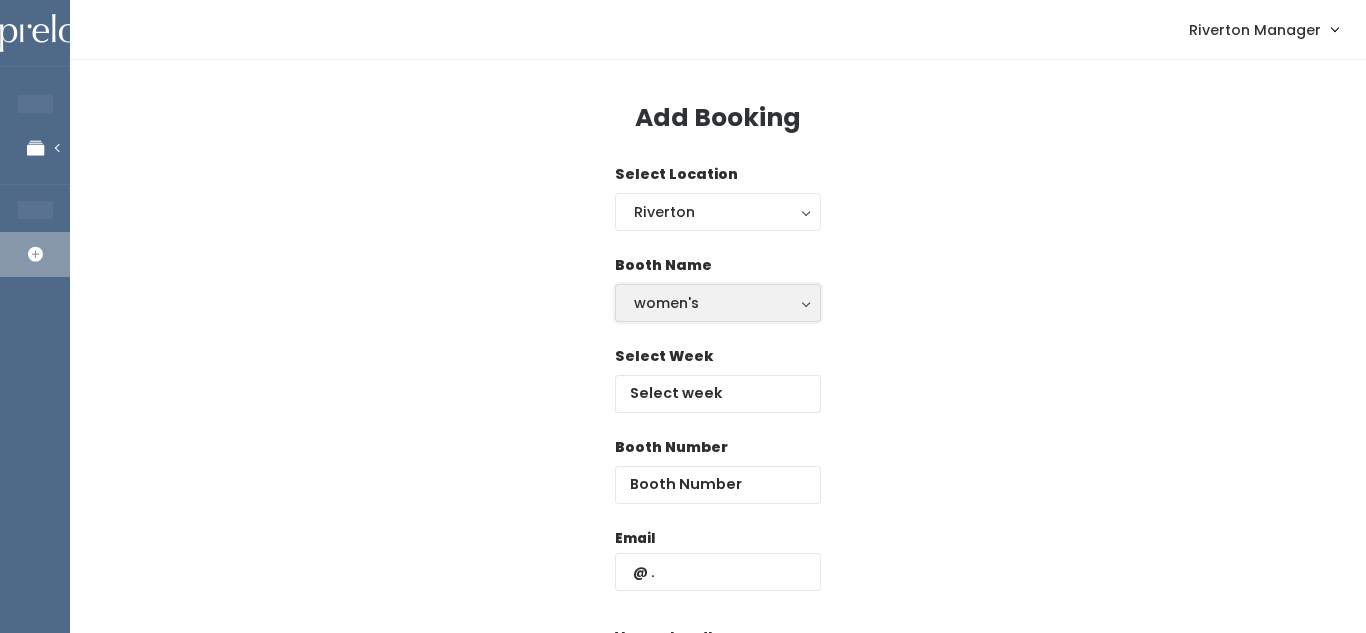 click on "women's" at bounding box center [718, 303] 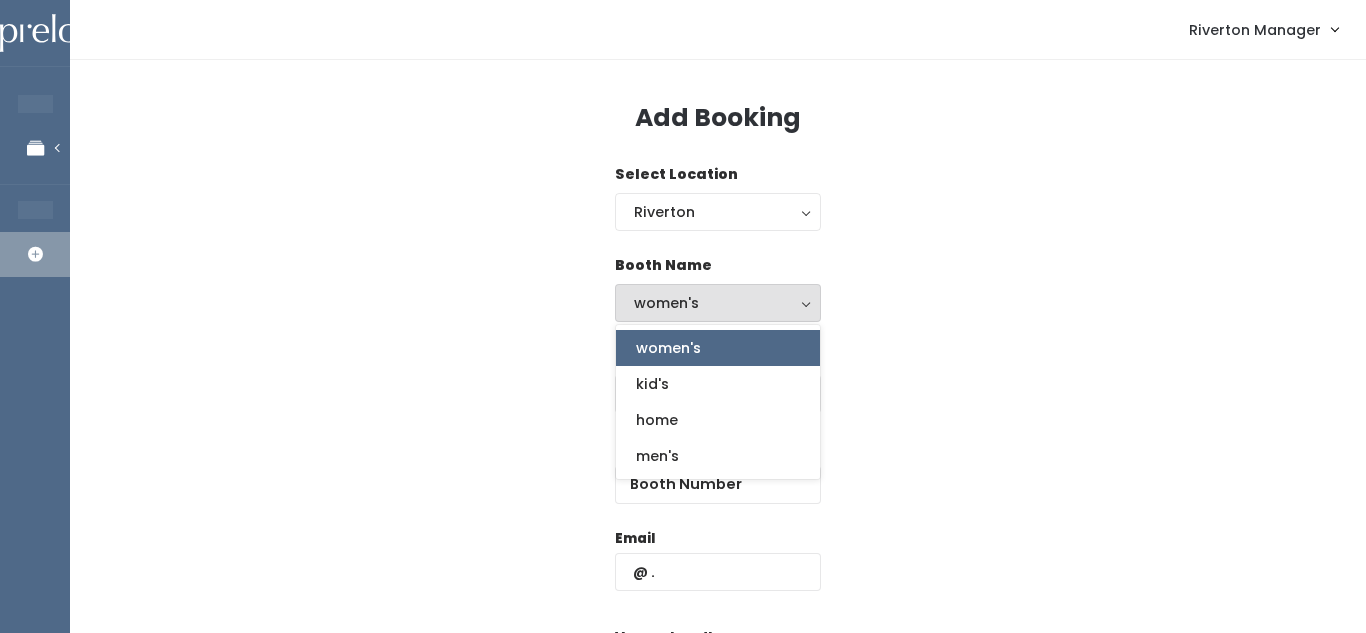 click on "Select Week" at bounding box center (718, 391) 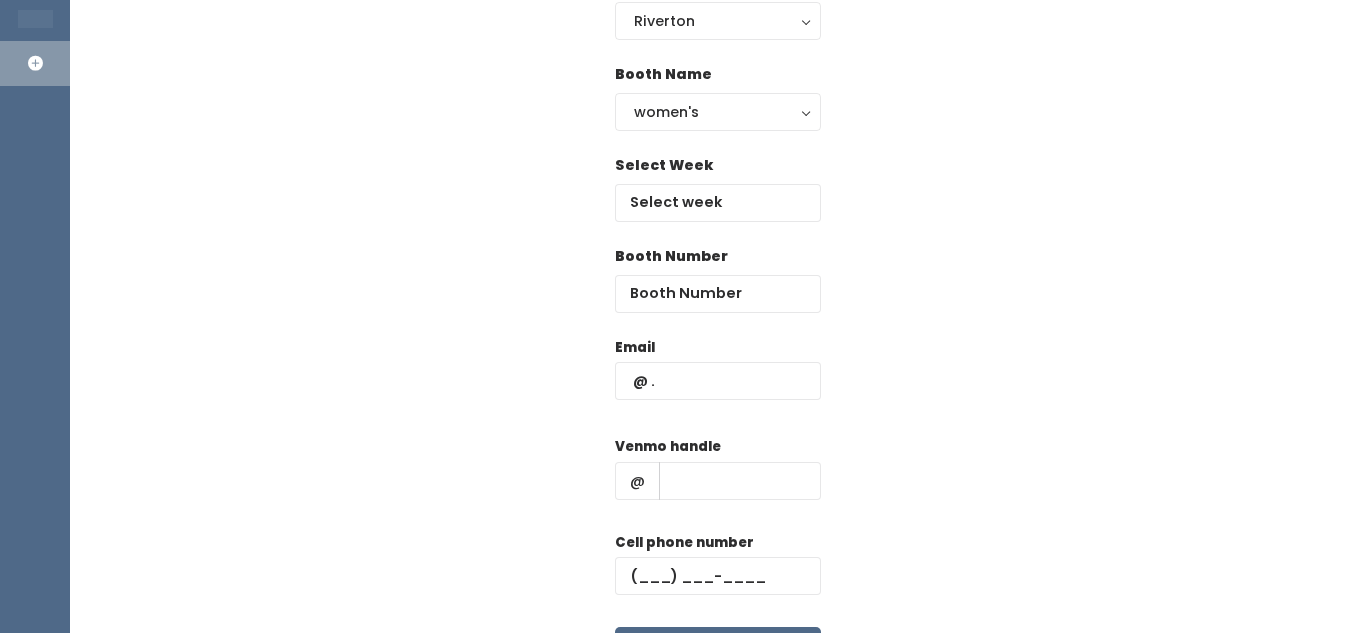scroll, scrollTop: 193, scrollLeft: 0, axis: vertical 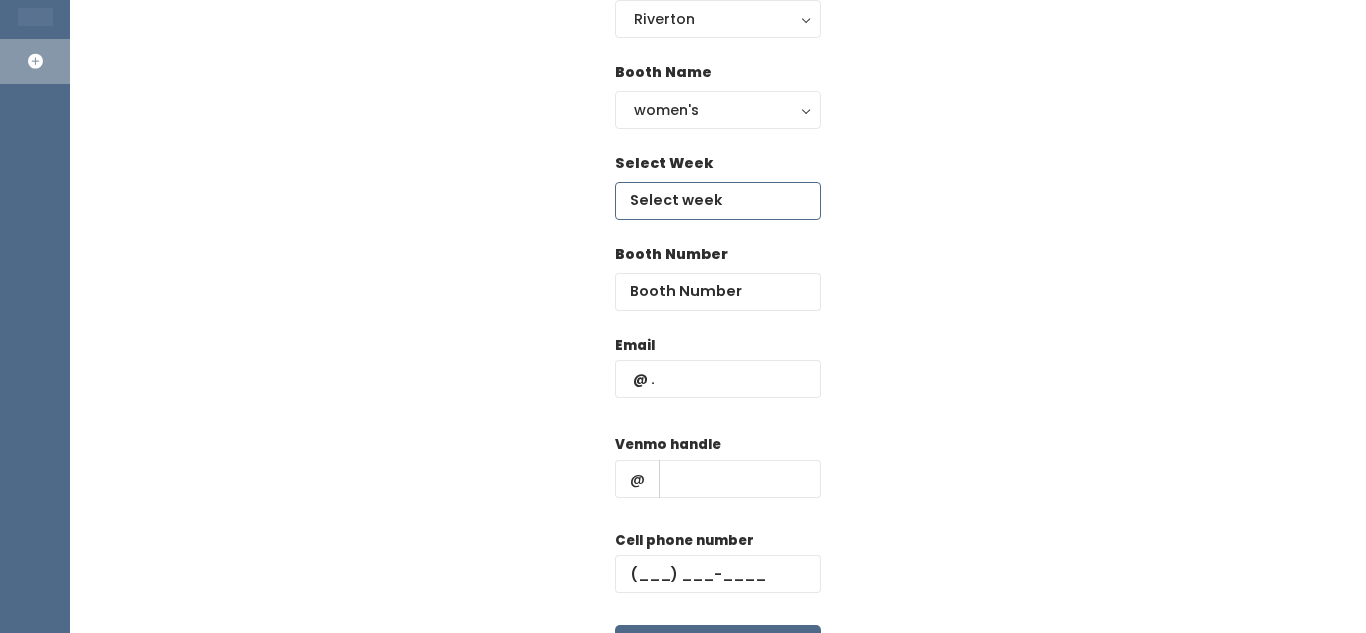 click at bounding box center (718, 201) 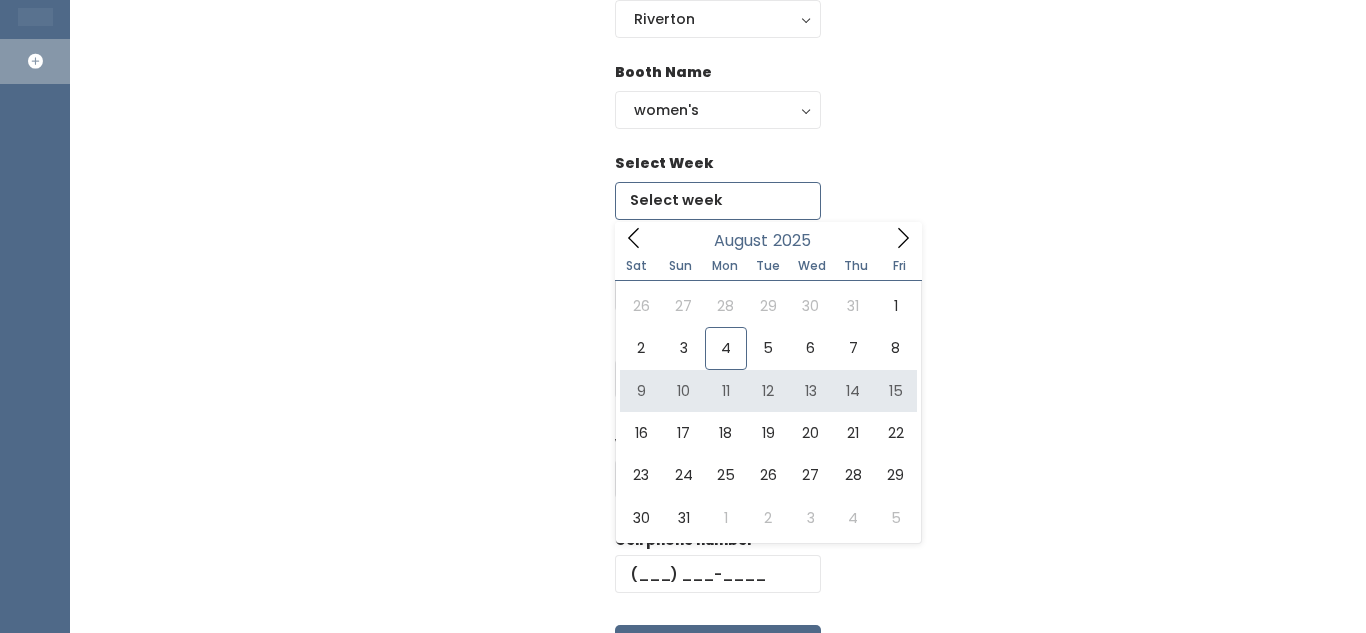 type on "[MONTH] [DAY] to [MONTH] [DAY]" 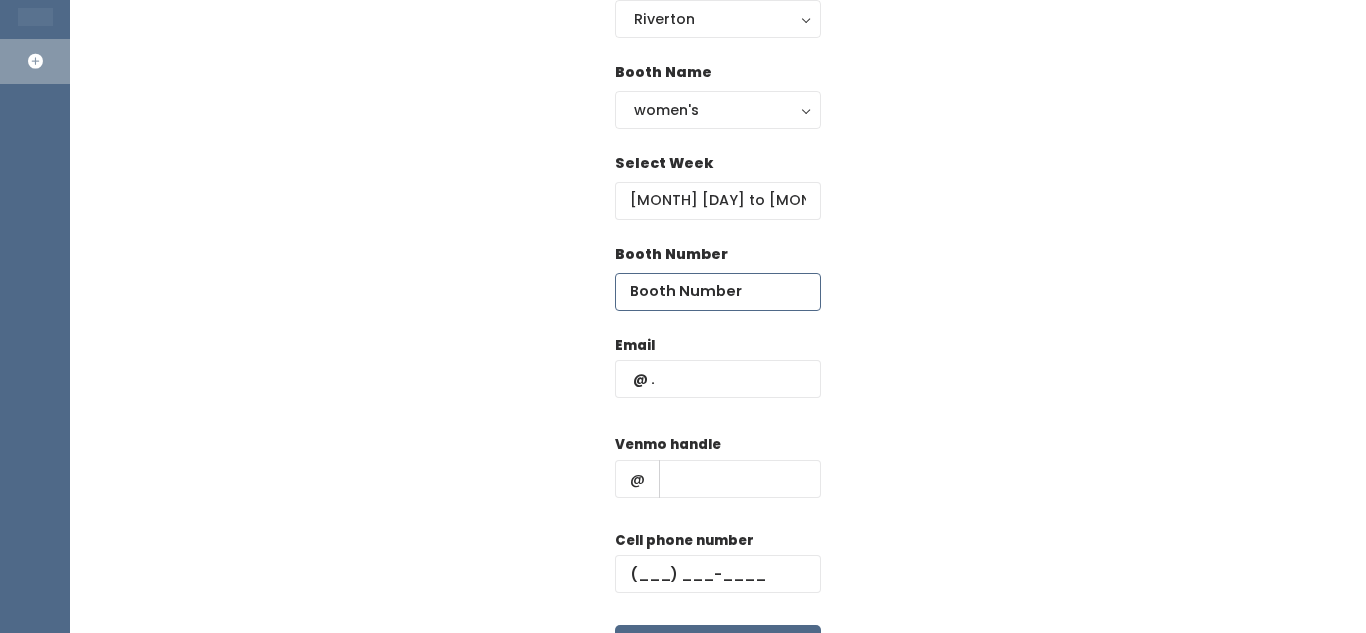 click at bounding box center [718, 292] 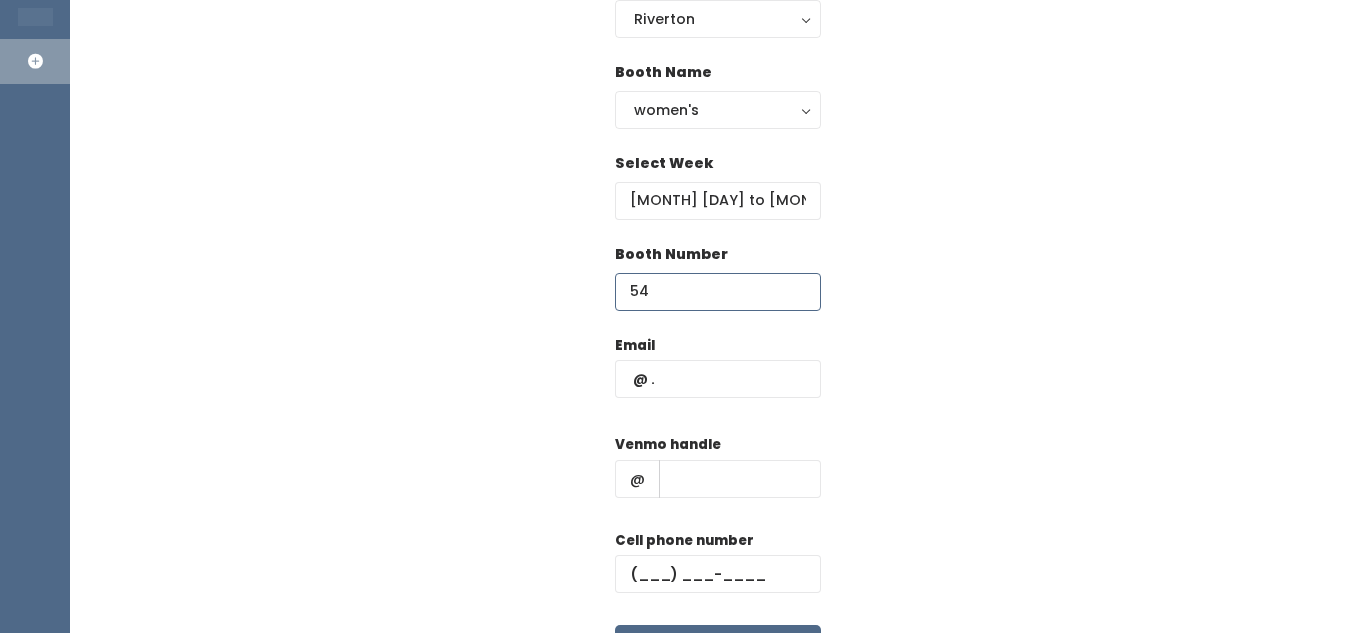 type on "54" 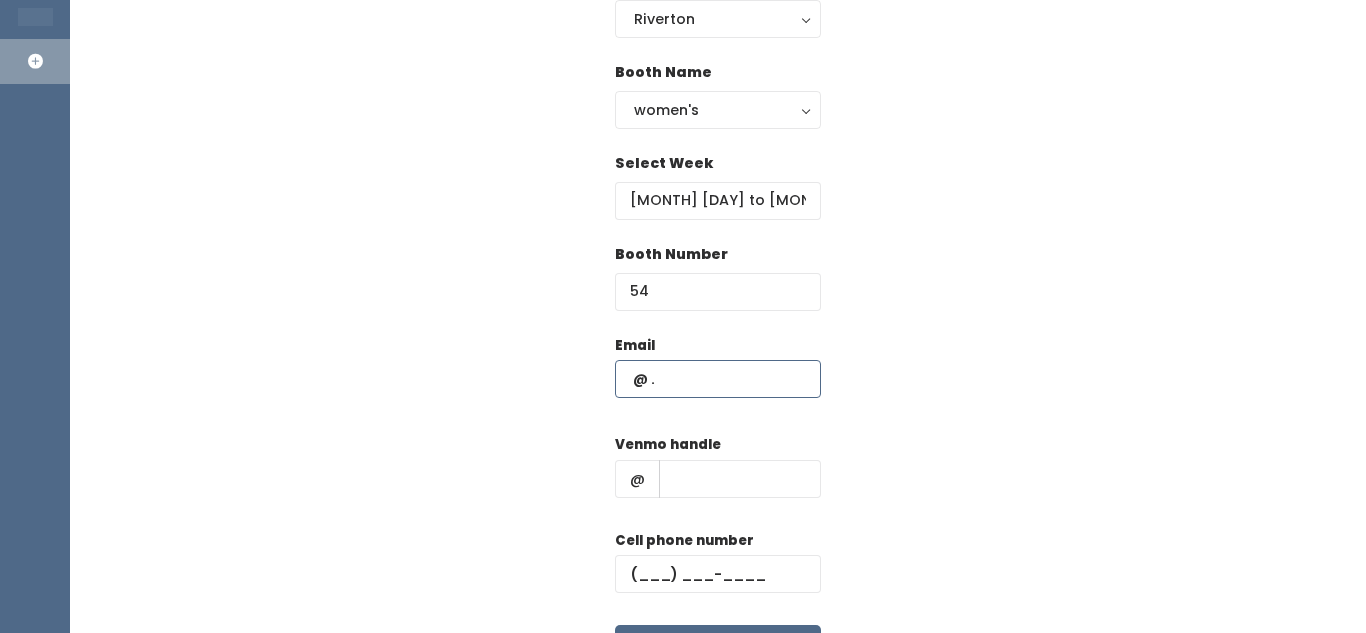 click at bounding box center (718, 379) 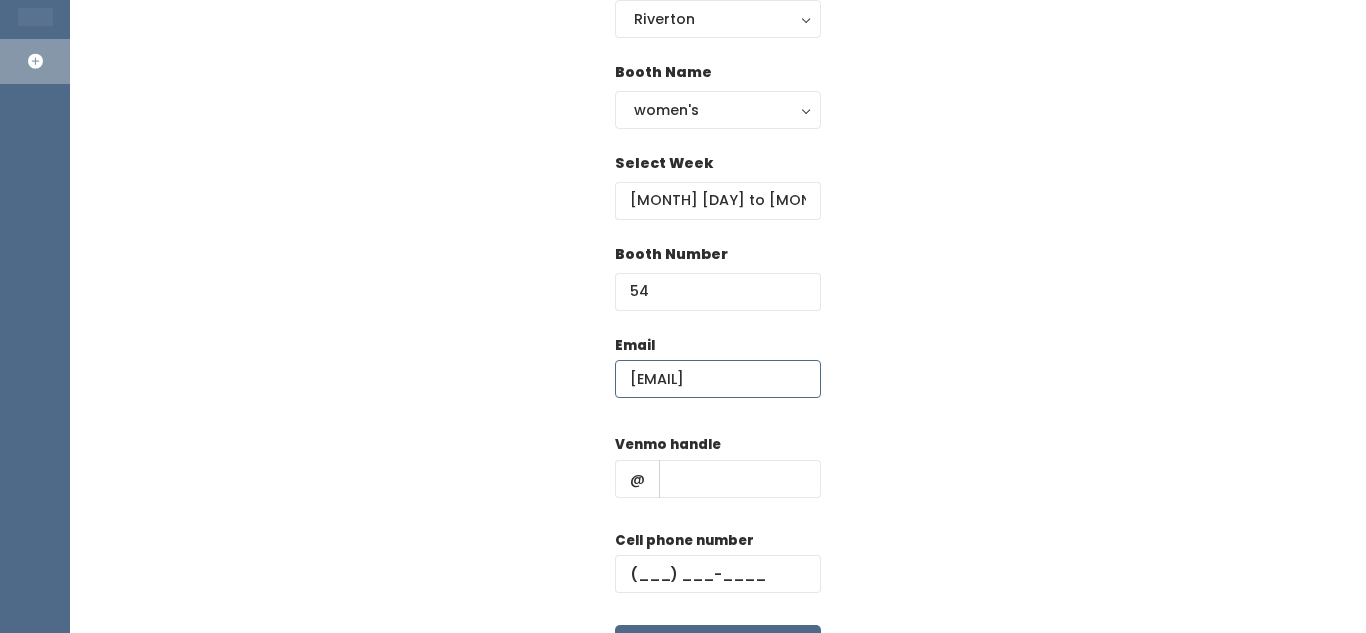 scroll, scrollTop: 0, scrollLeft: 1, axis: horizontal 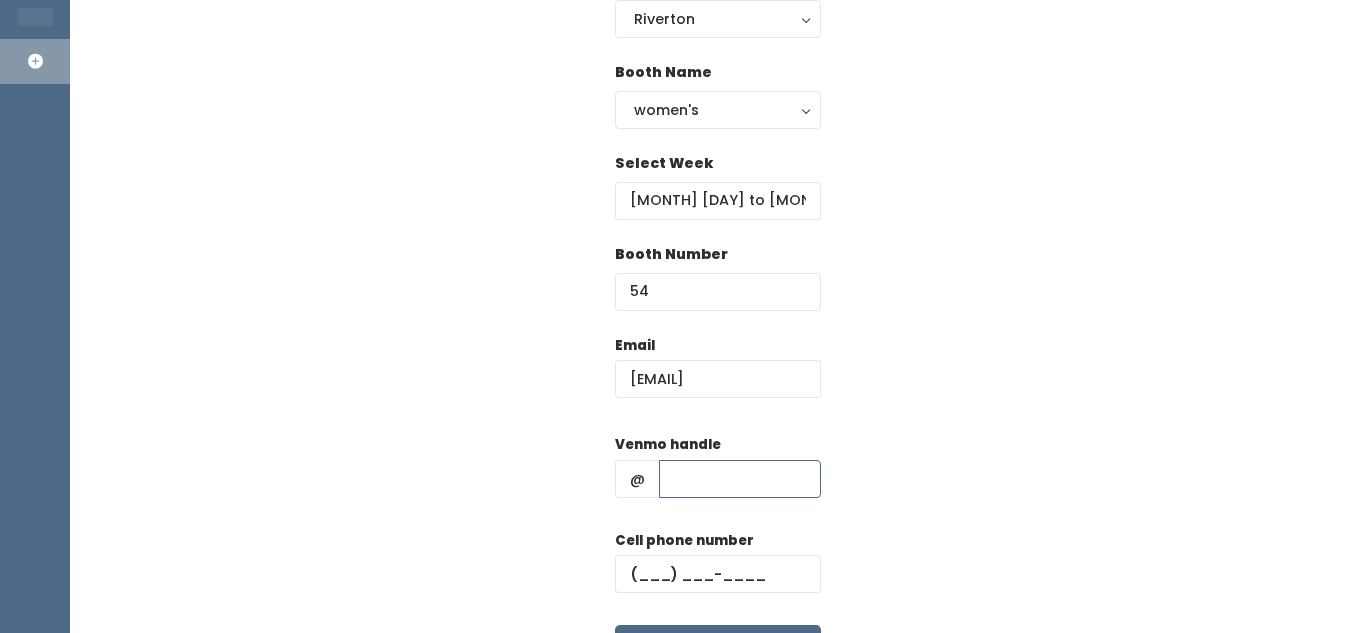 click at bounding box center [740, 479] 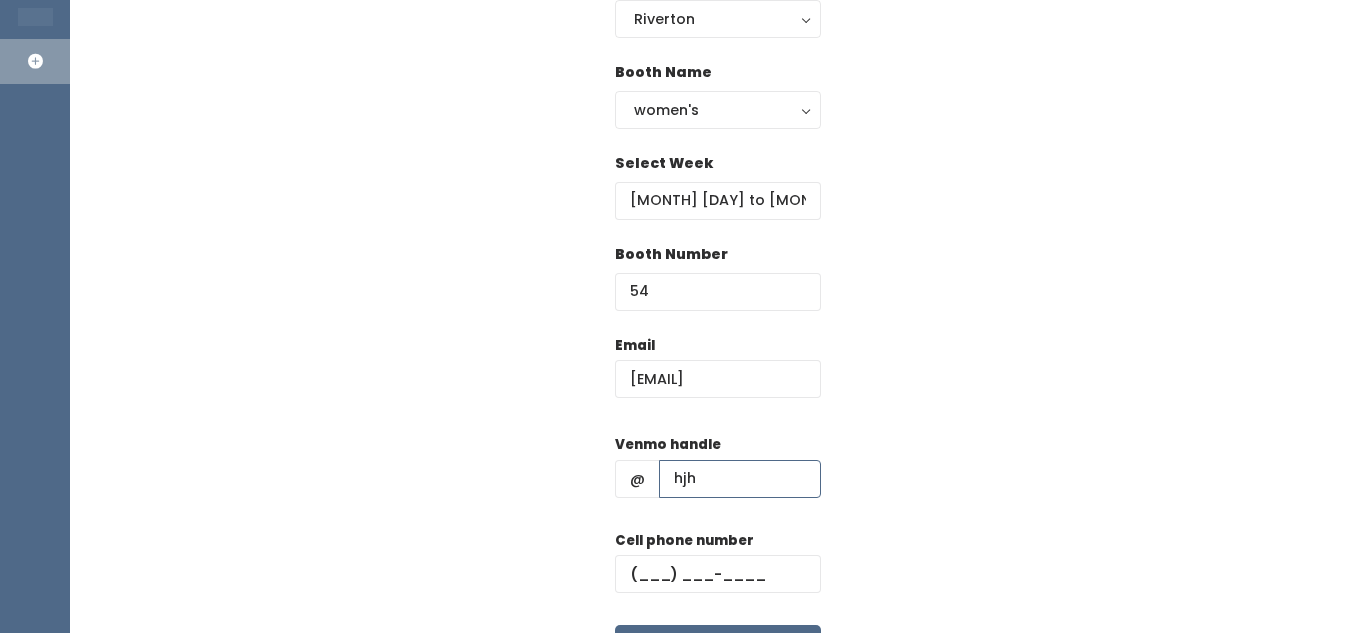 type on "hjh" 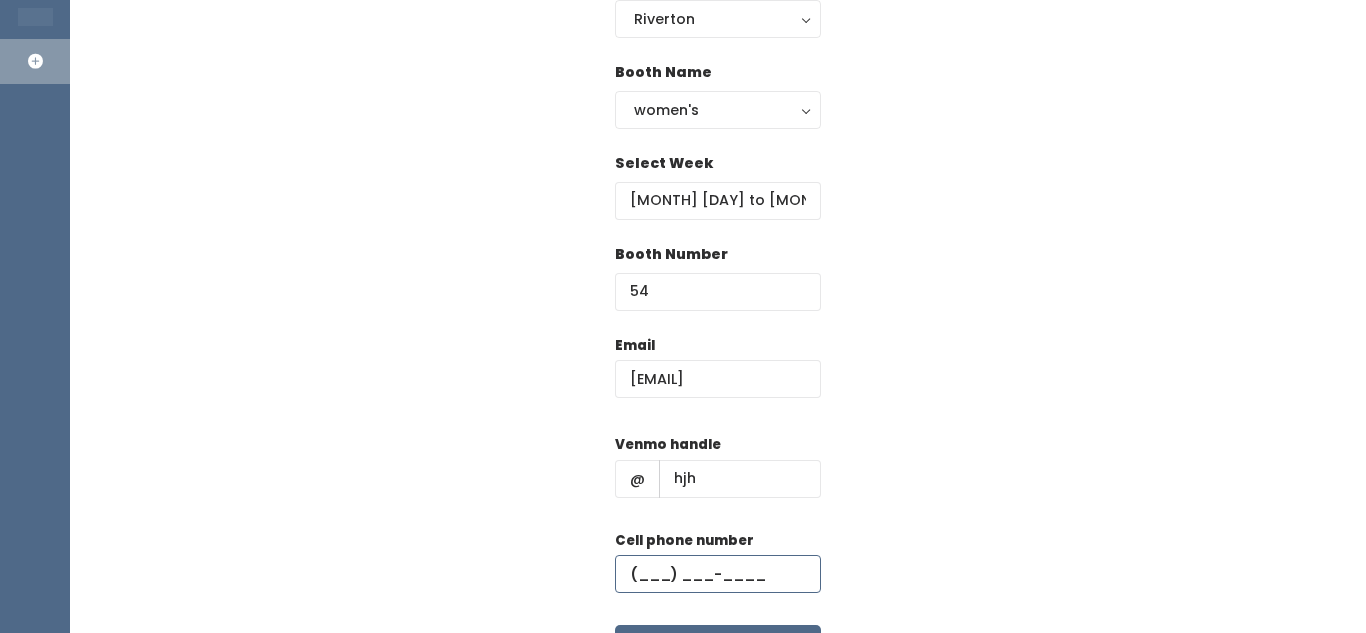 click at bounding box center [718, 574] 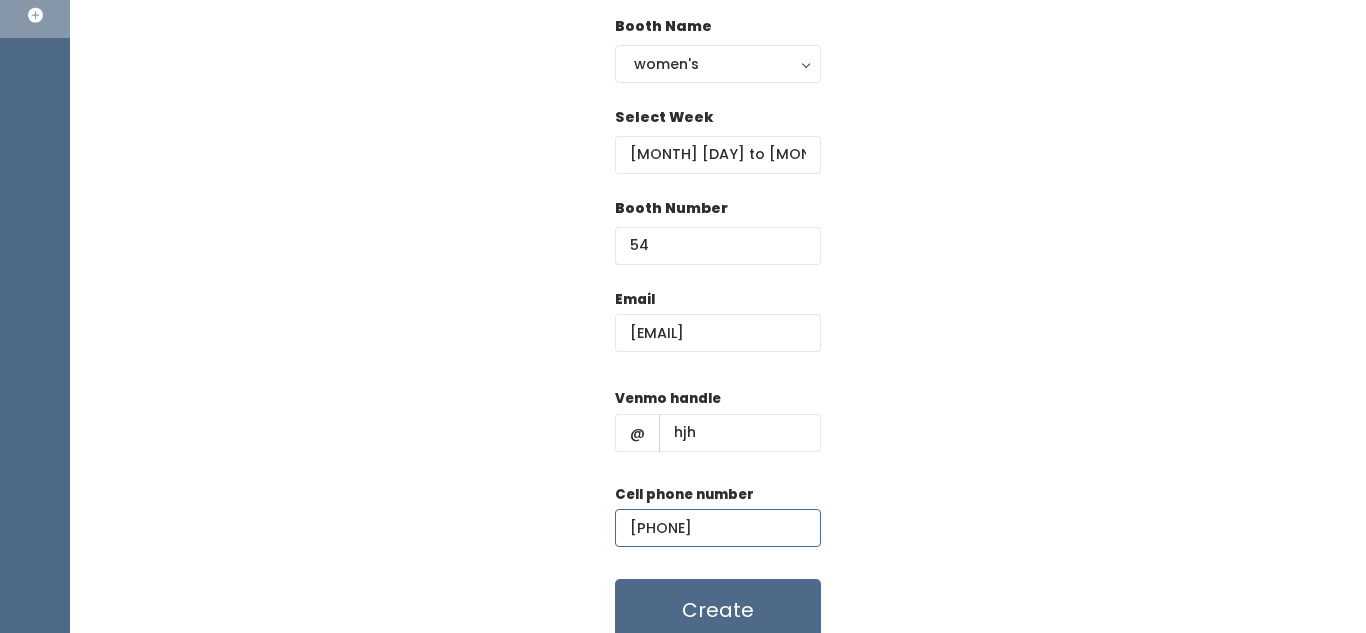 scroll, scrollTop: 324, scrollLeft: 0, axis: vertical 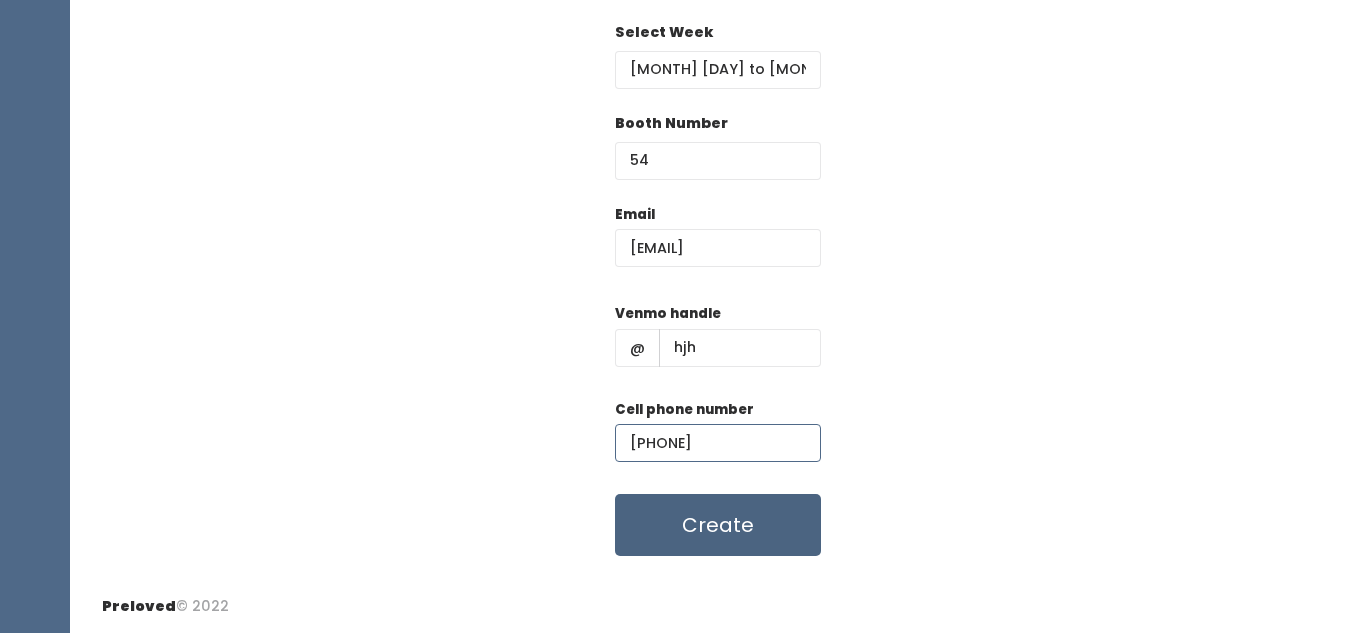 type on "[PHONE]" 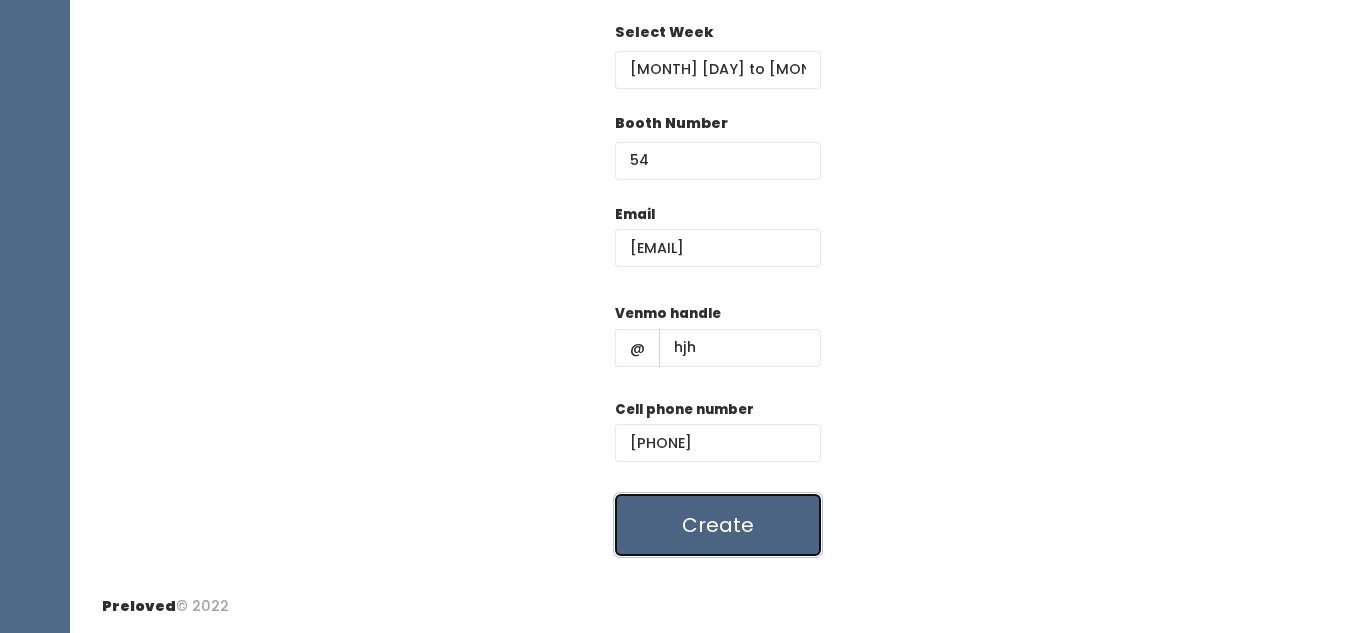 click on "Create" at bounding box center [718, 525] 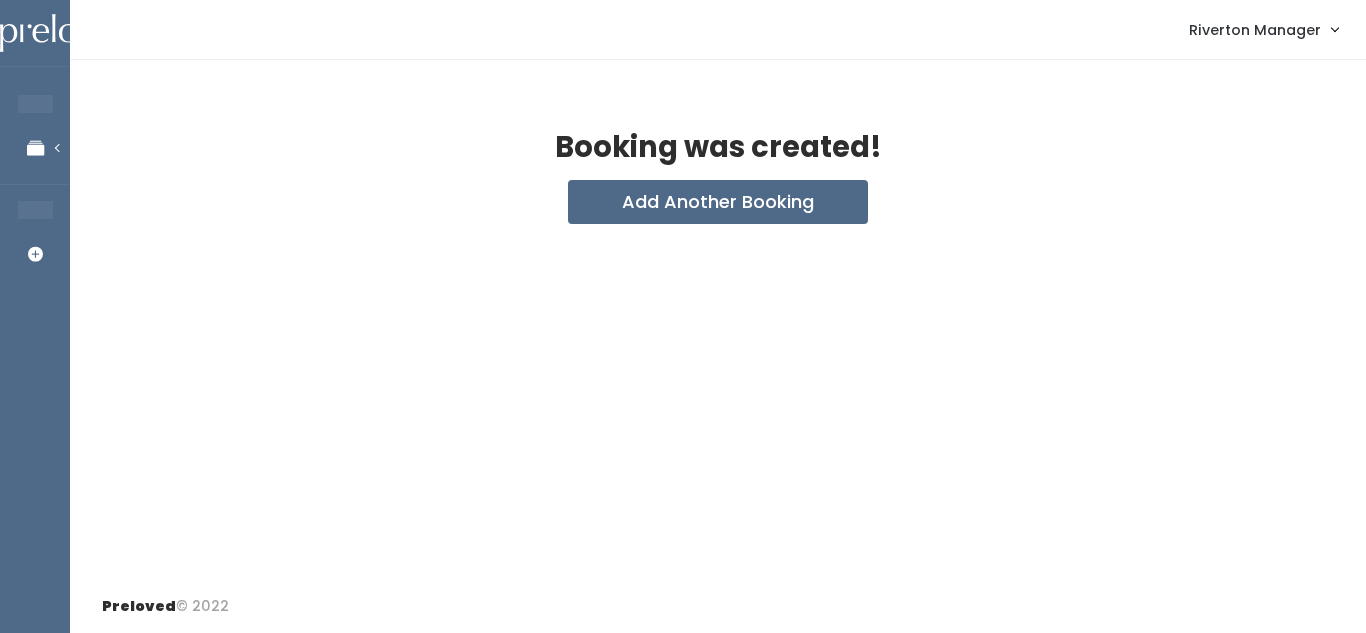 scroll, scrollTop: 0, scrollLeft: 0, axis: both 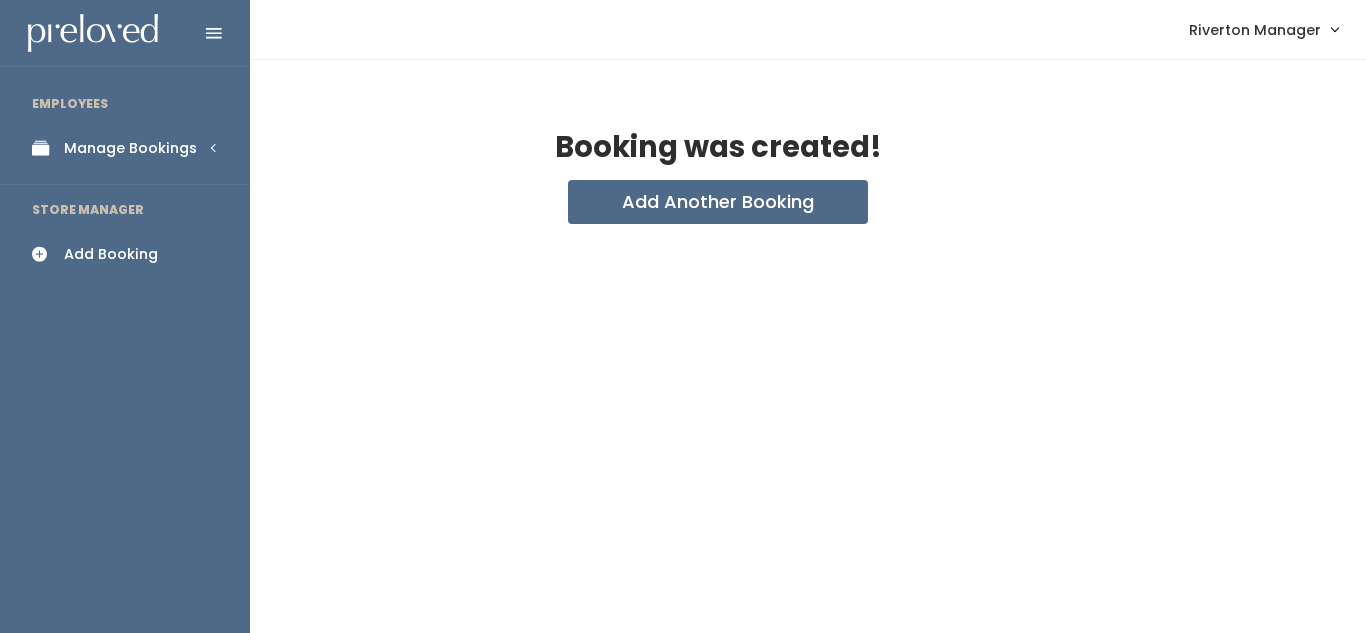 click at bounding box center (46, 148) 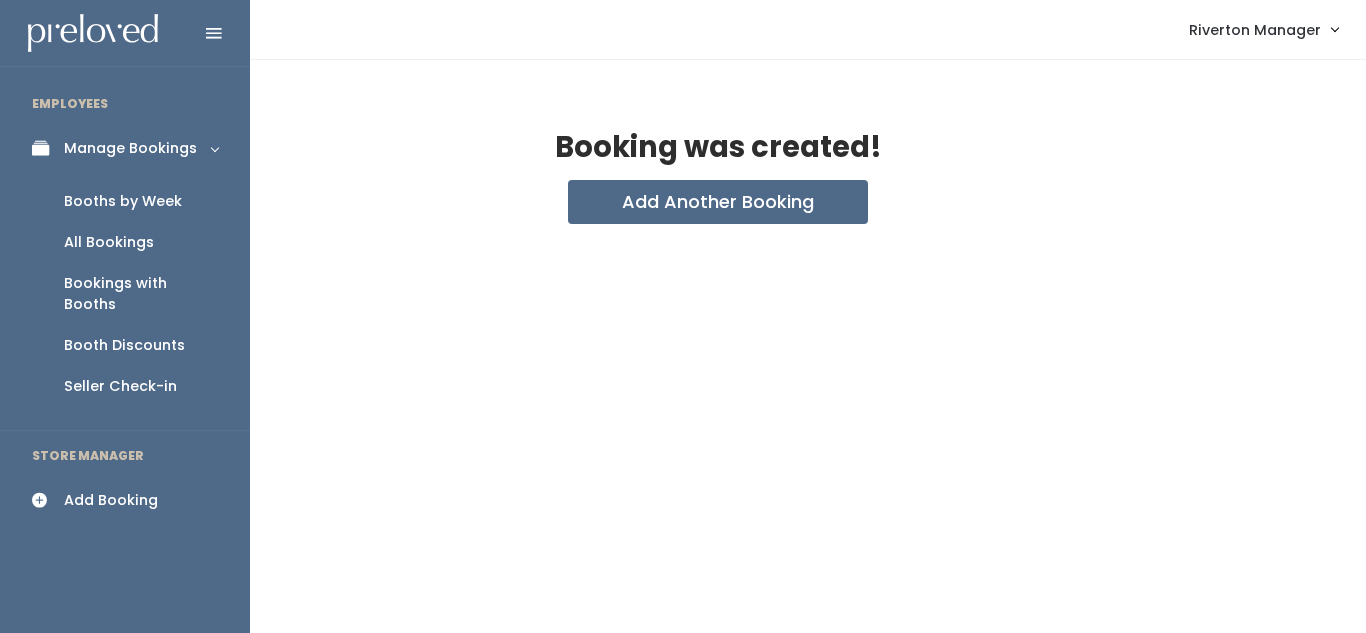 click on "Booths by Week" at bounding box center [123, 201] 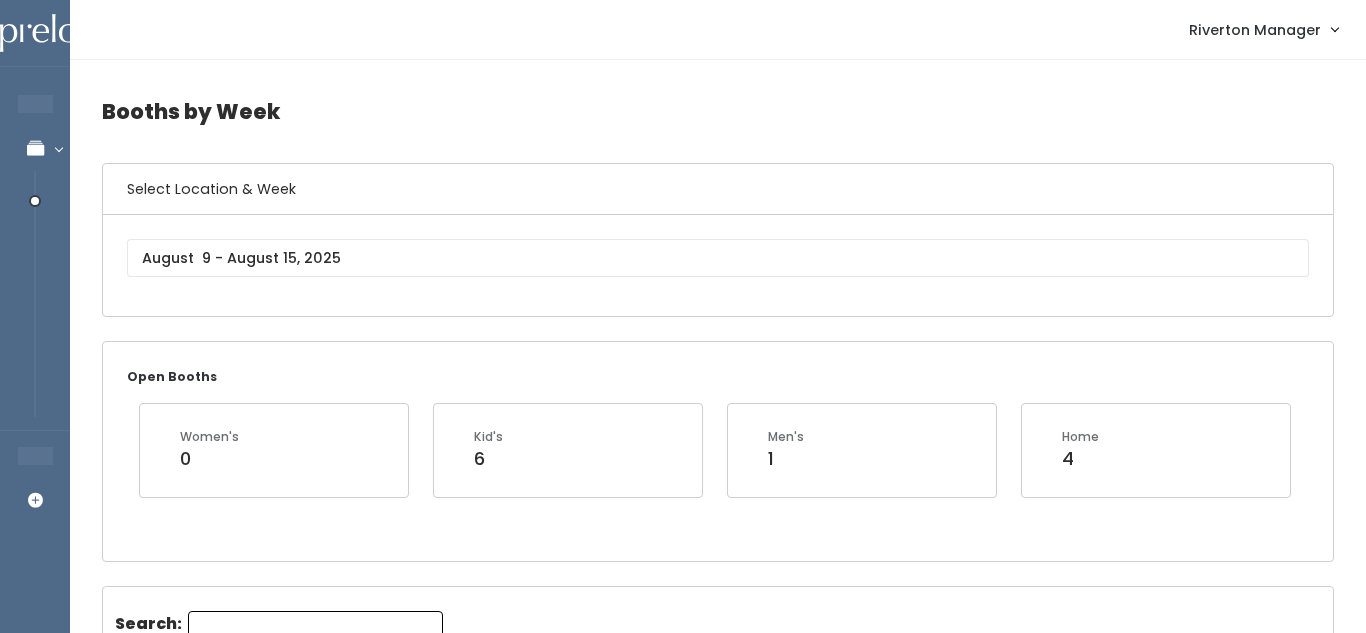 scroll, scrollTop: 0, scrollLeft: 0, axis: both 